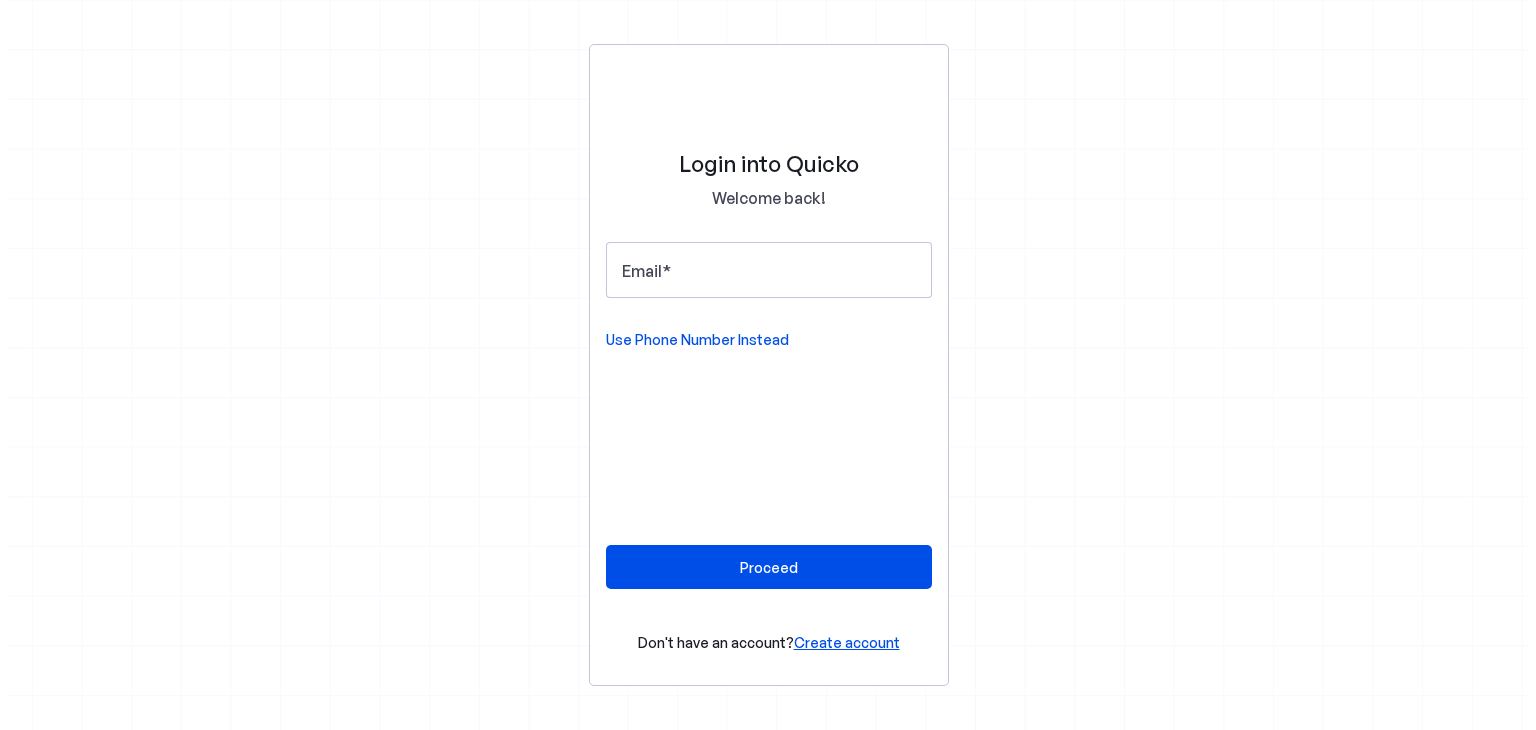 scroll, scrollTop: 0, scrollLeft: 0, axis: both 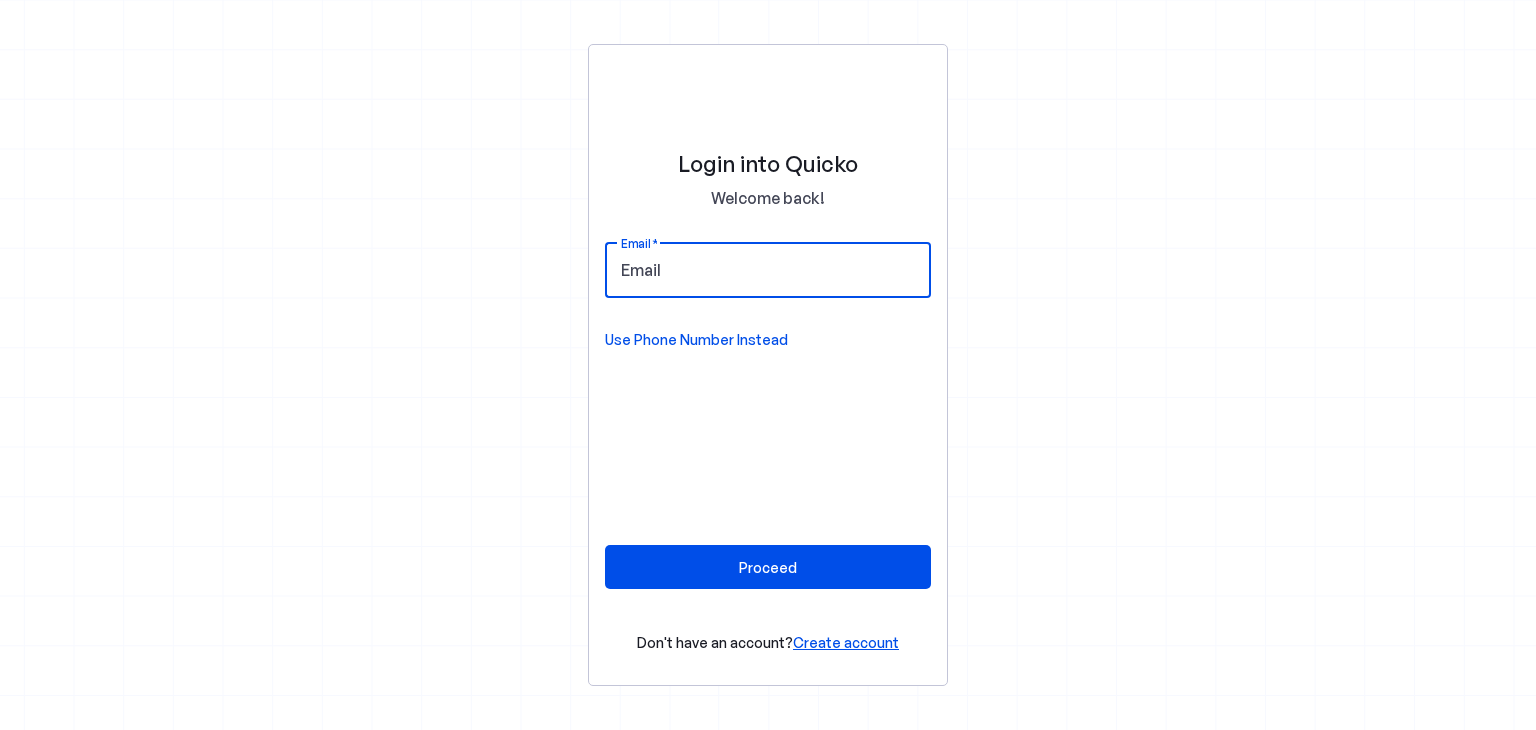 click on "Email" at bounding box center [768, 270] 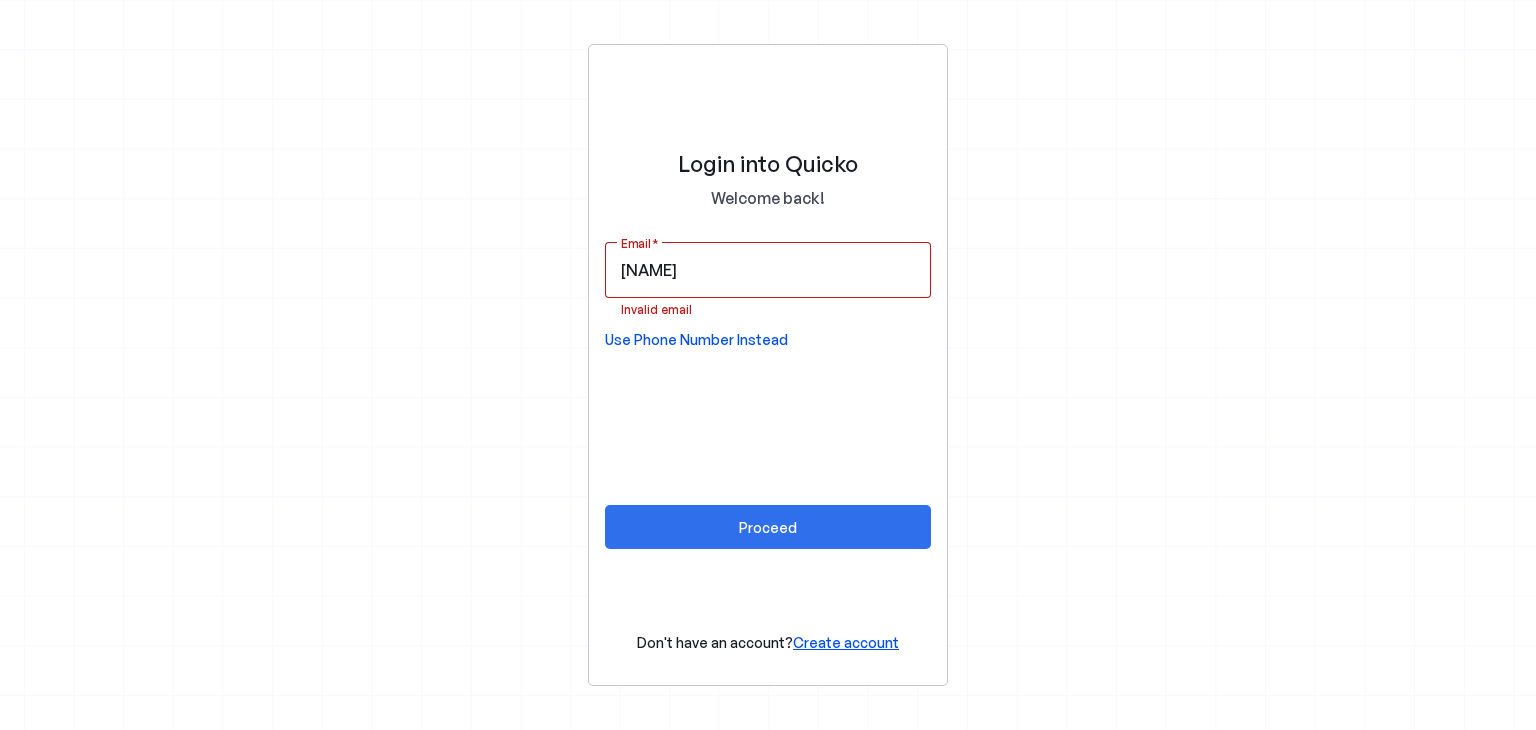 click at bounding box center (768, 527) 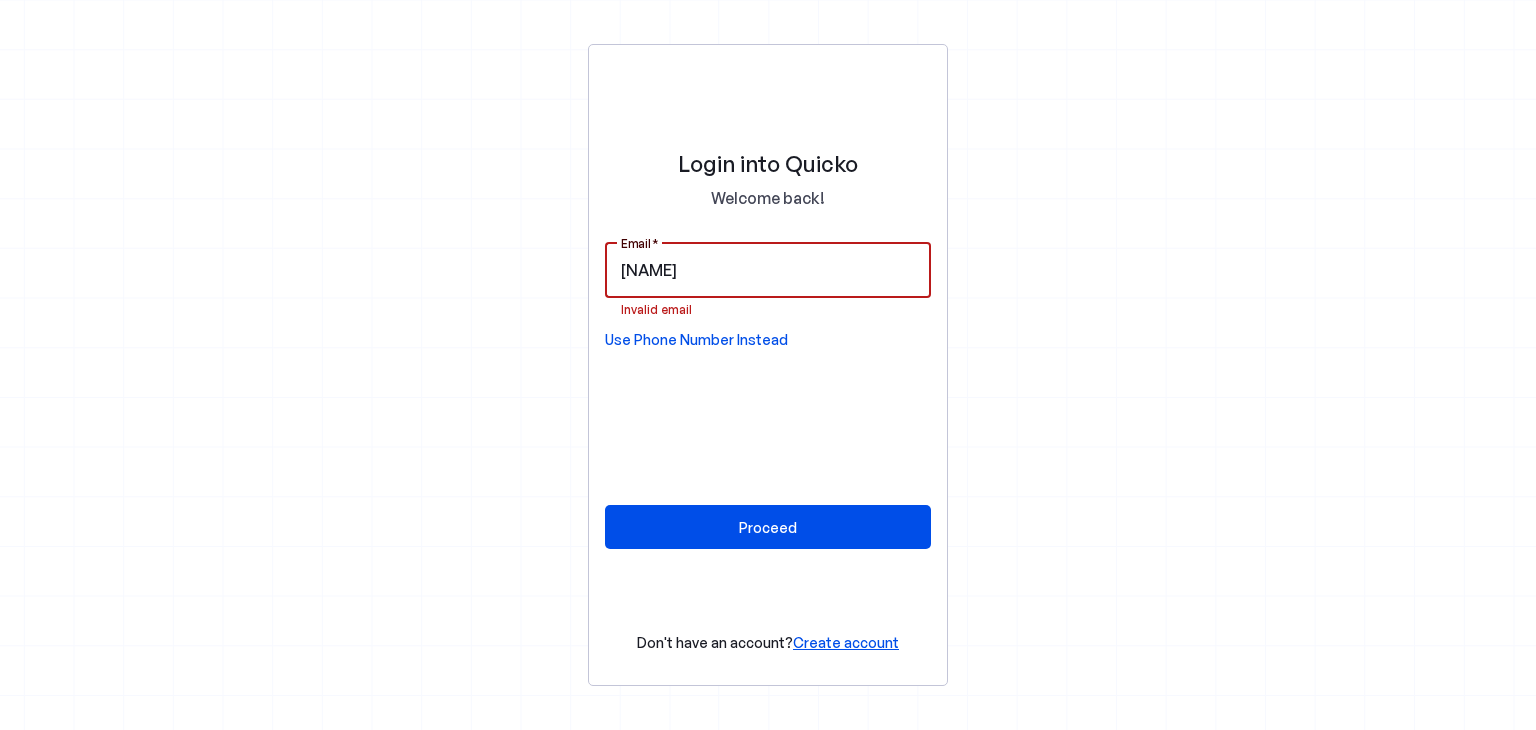 click on "[NAME]" at bounding box center (768, 270) 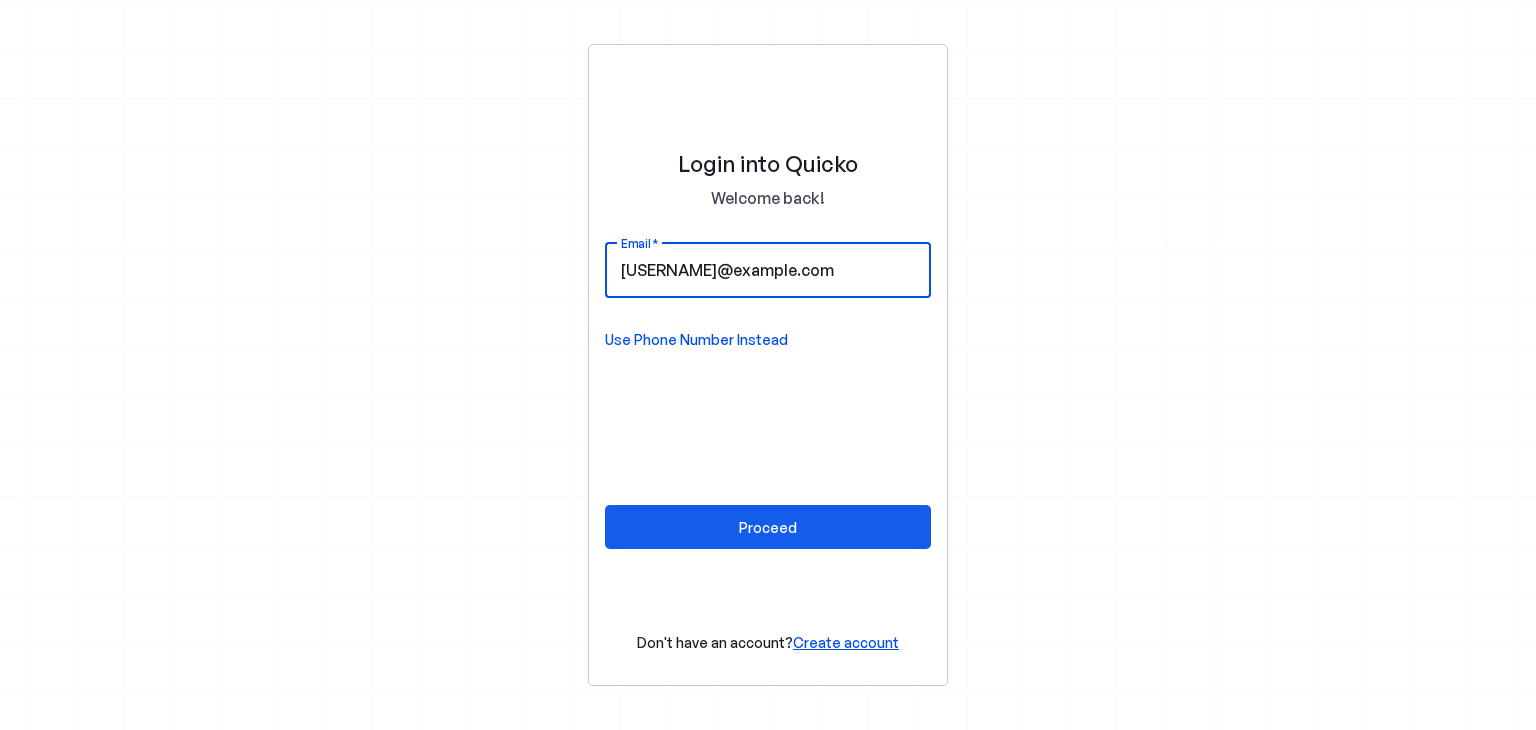 type on "[USERNAME]@example.com" 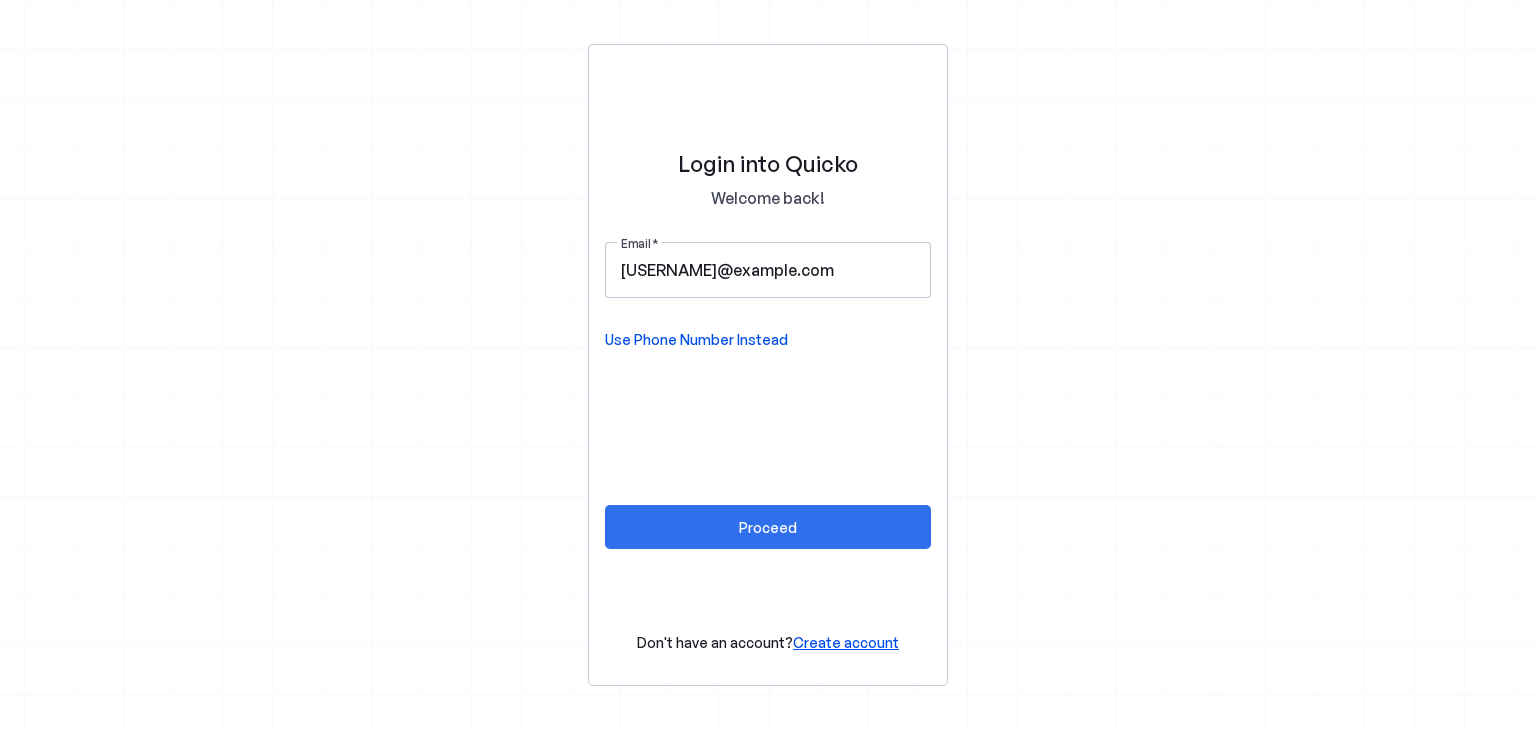 click at bounding box center [768, 527] 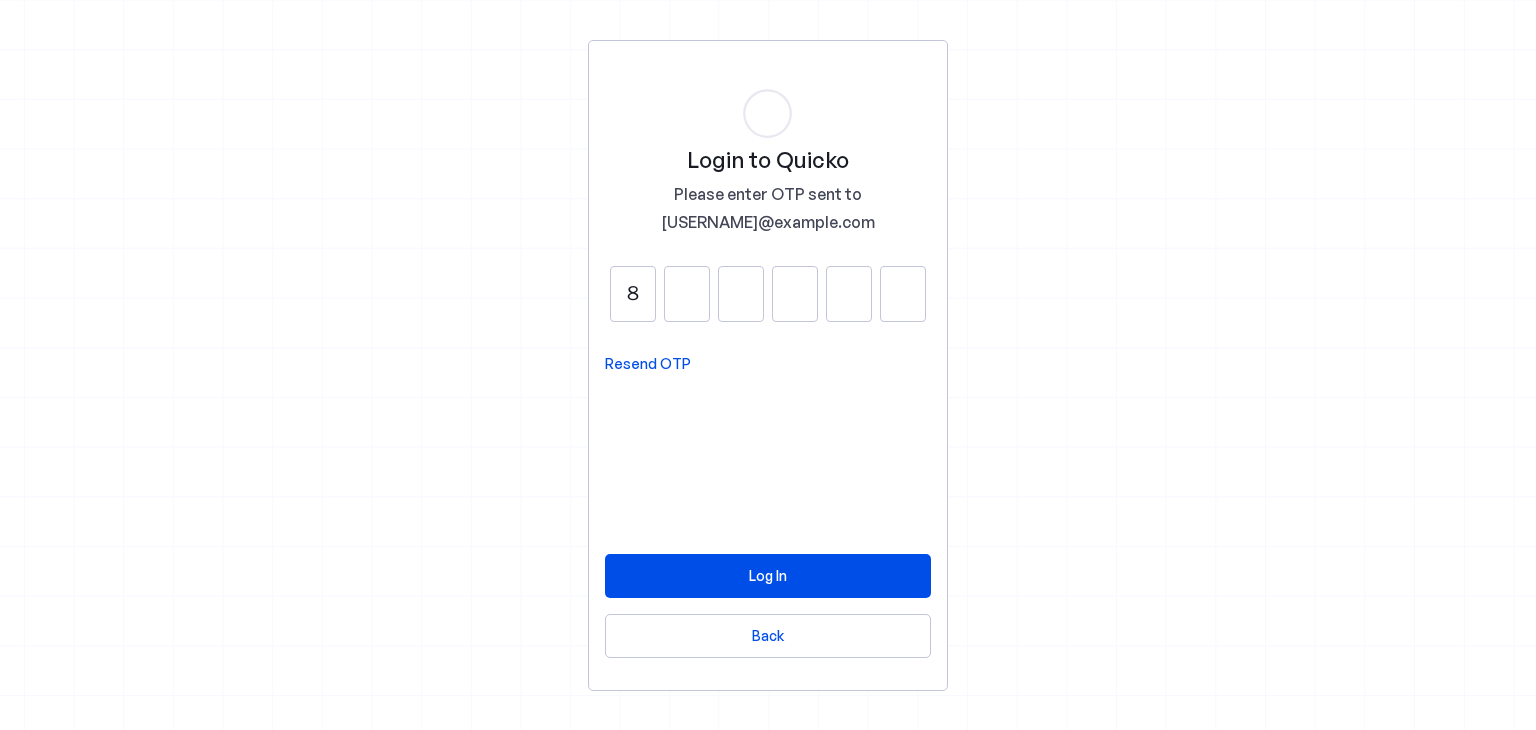 type on "8" 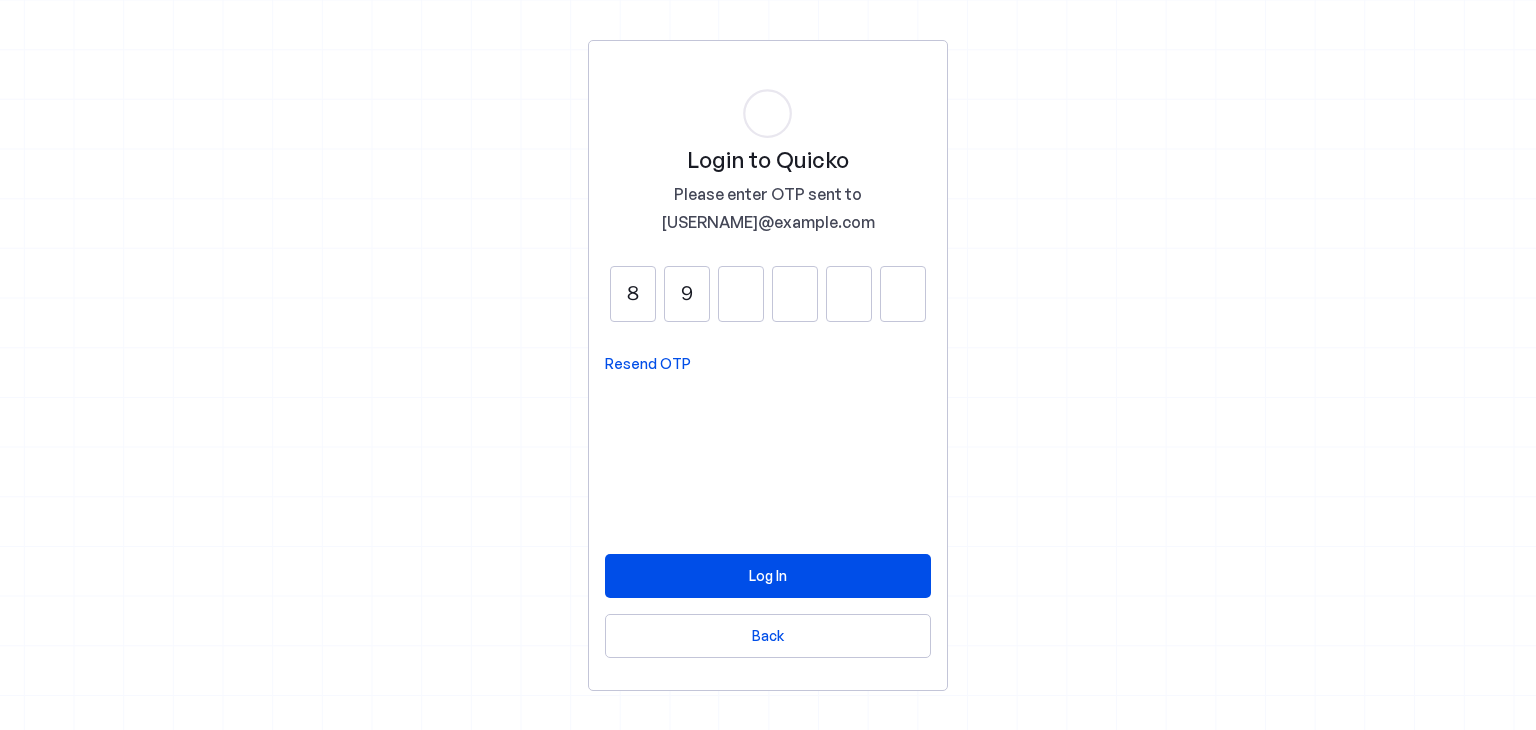 type on "9" 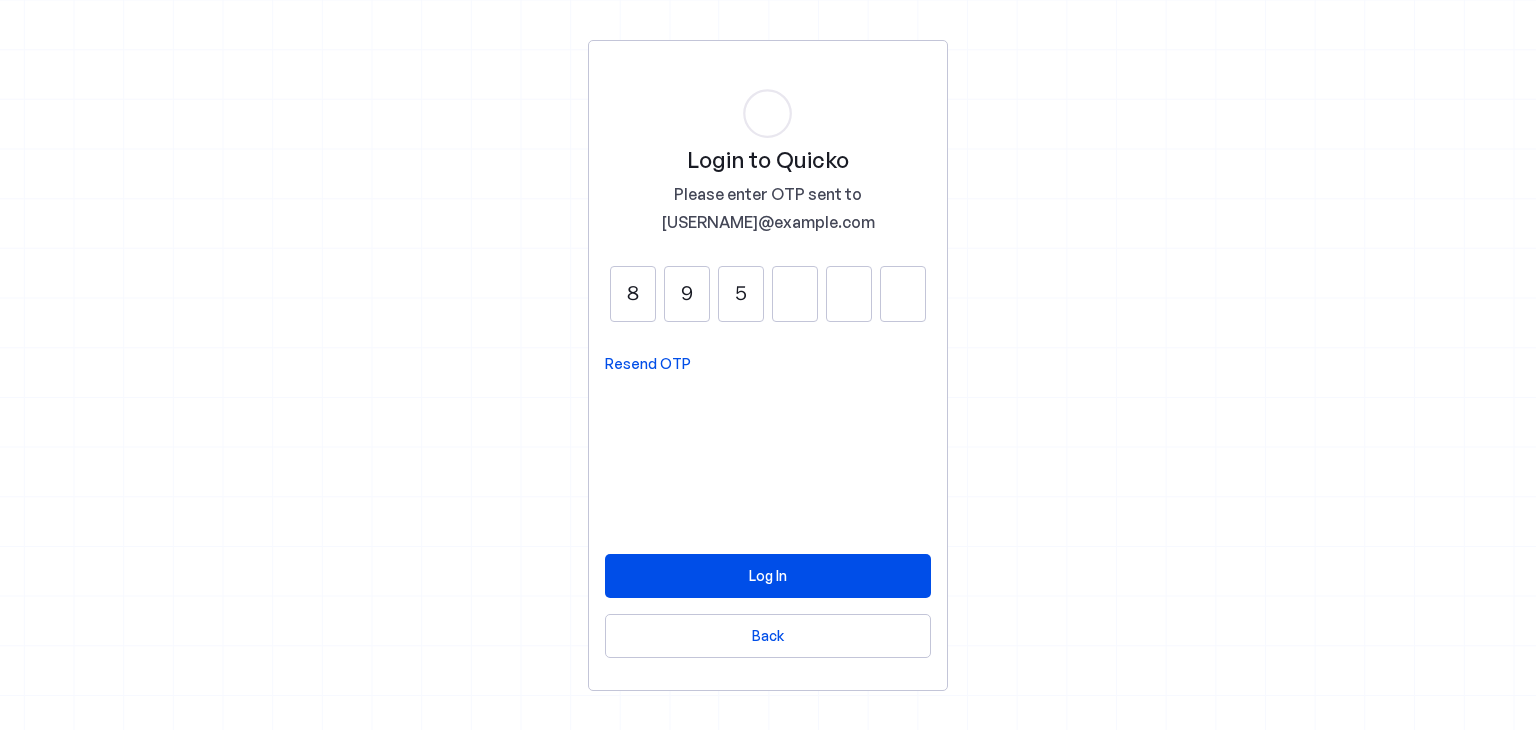 type on "5" 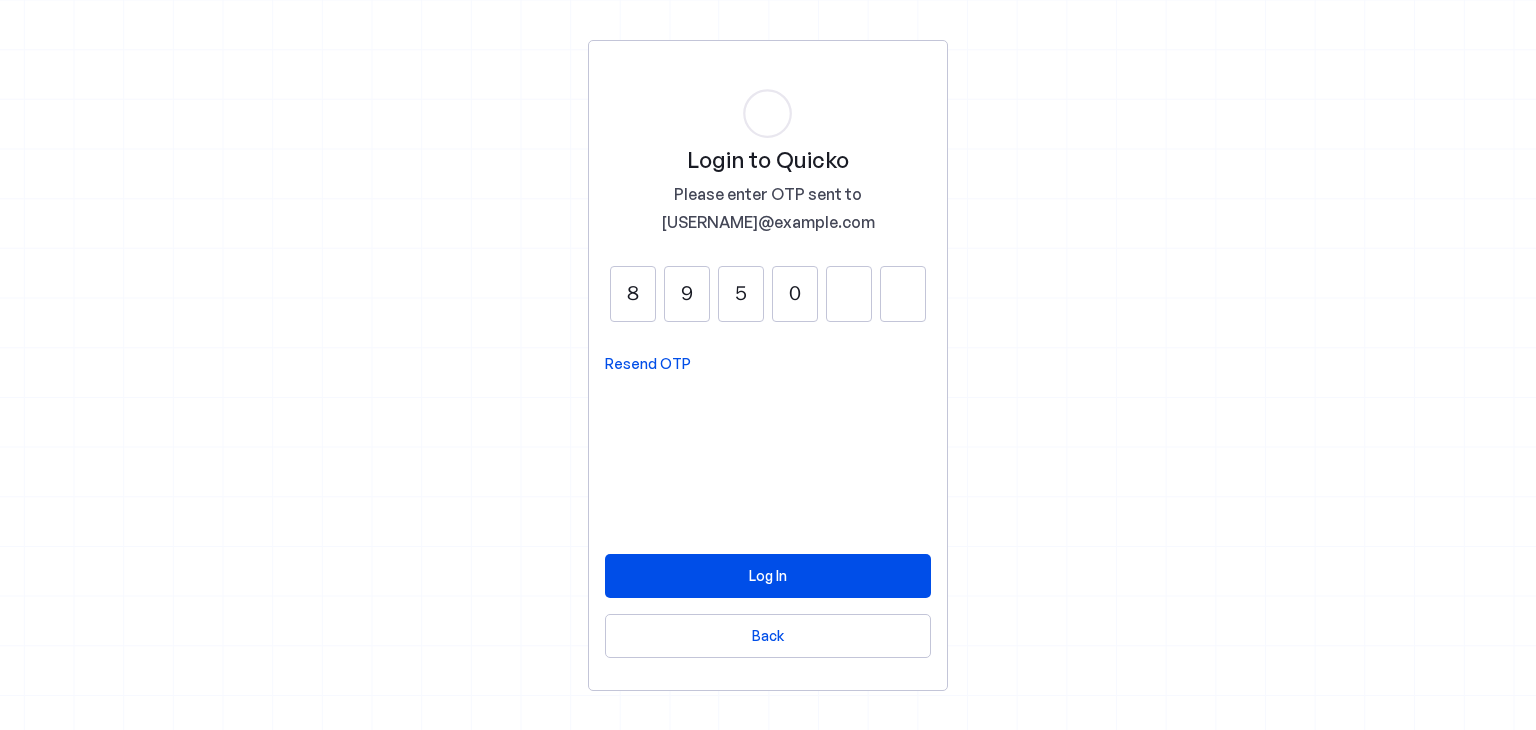 type on "0" 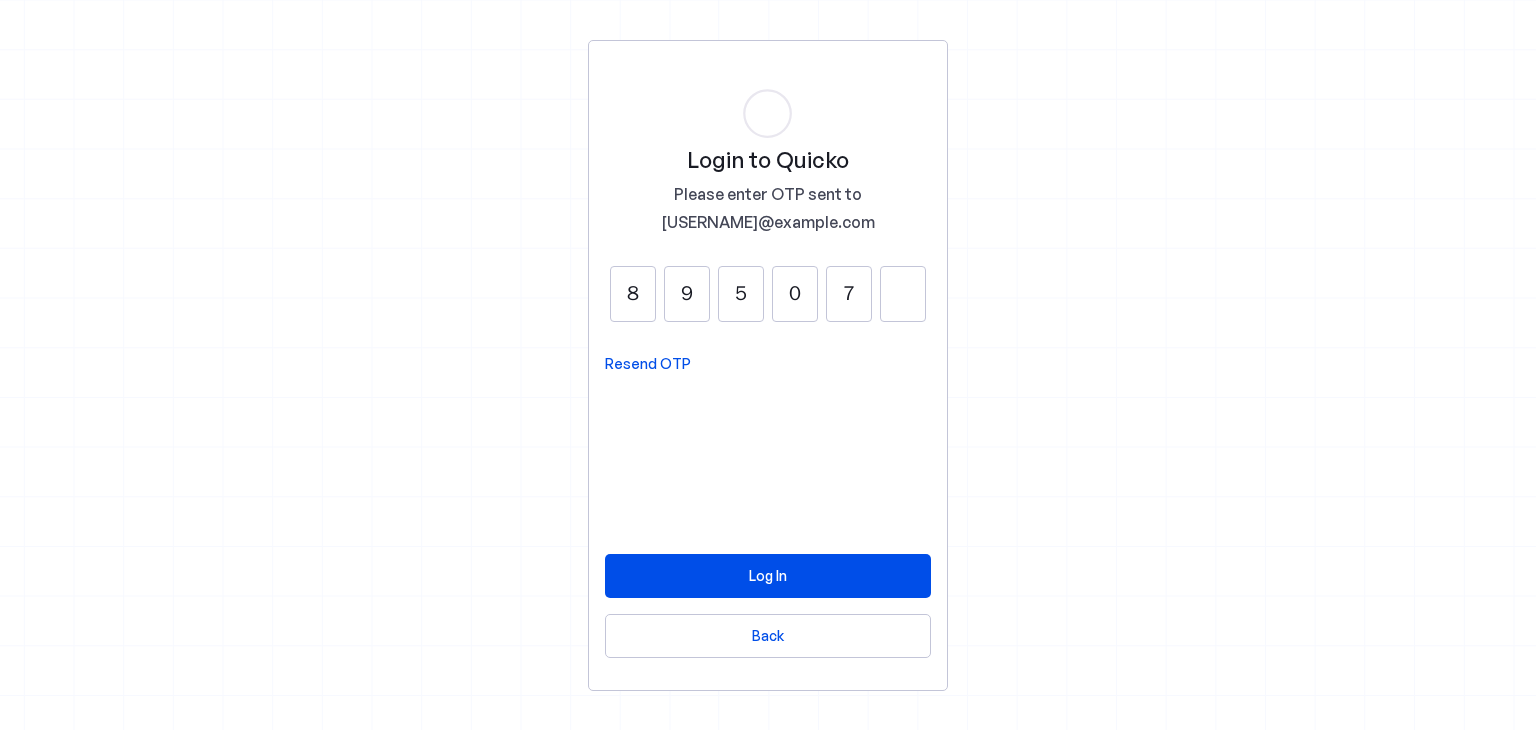 type on "7" 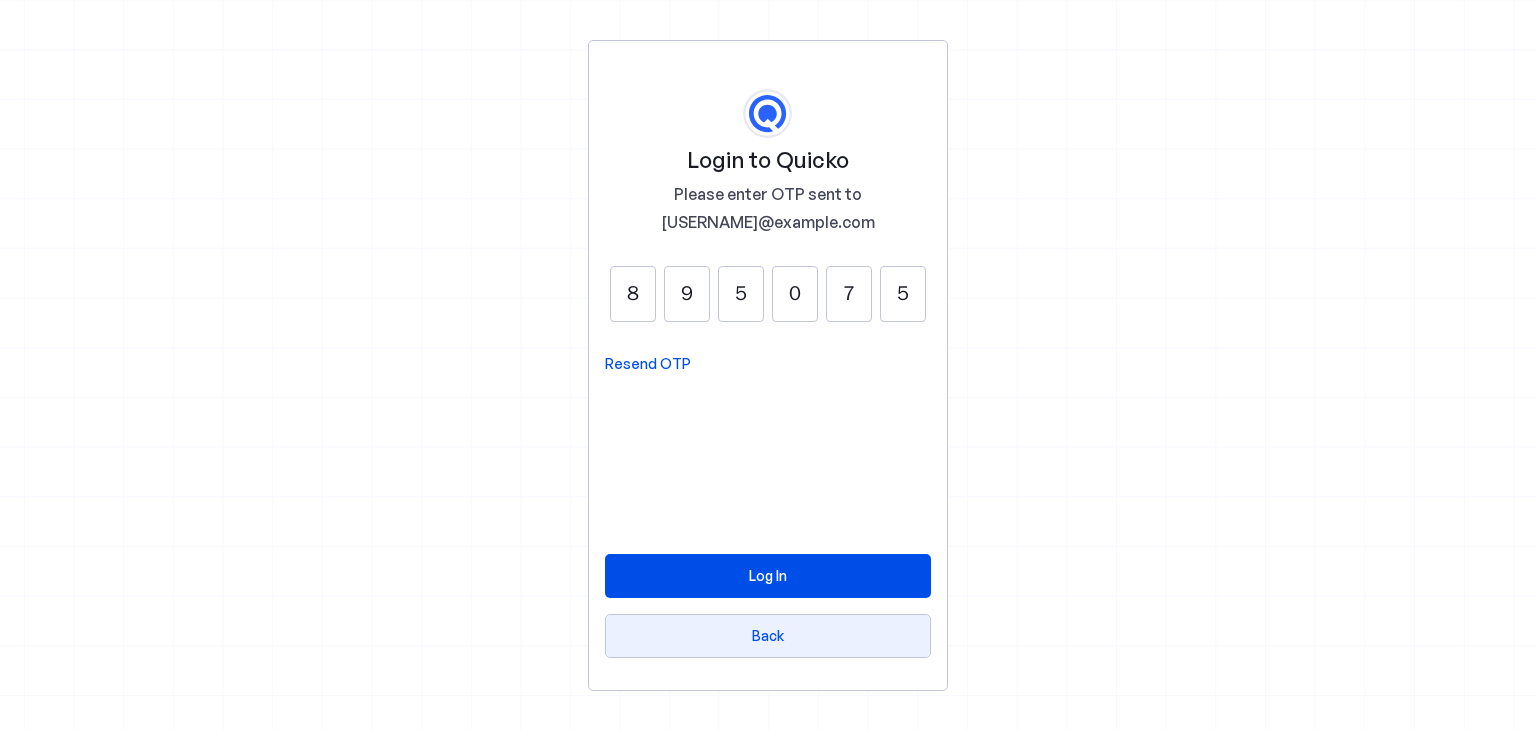type on "5" 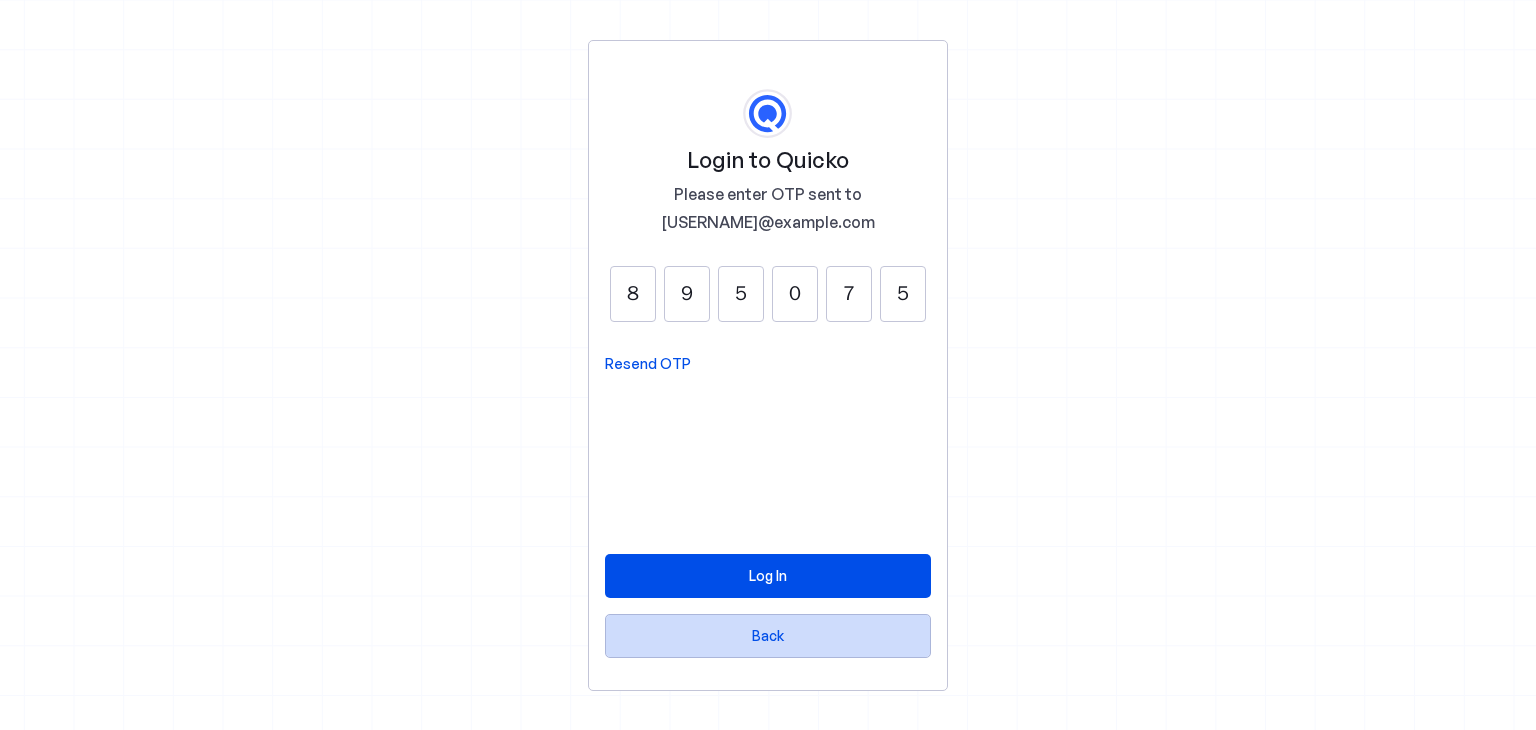 click at bounding box center (768, 636) 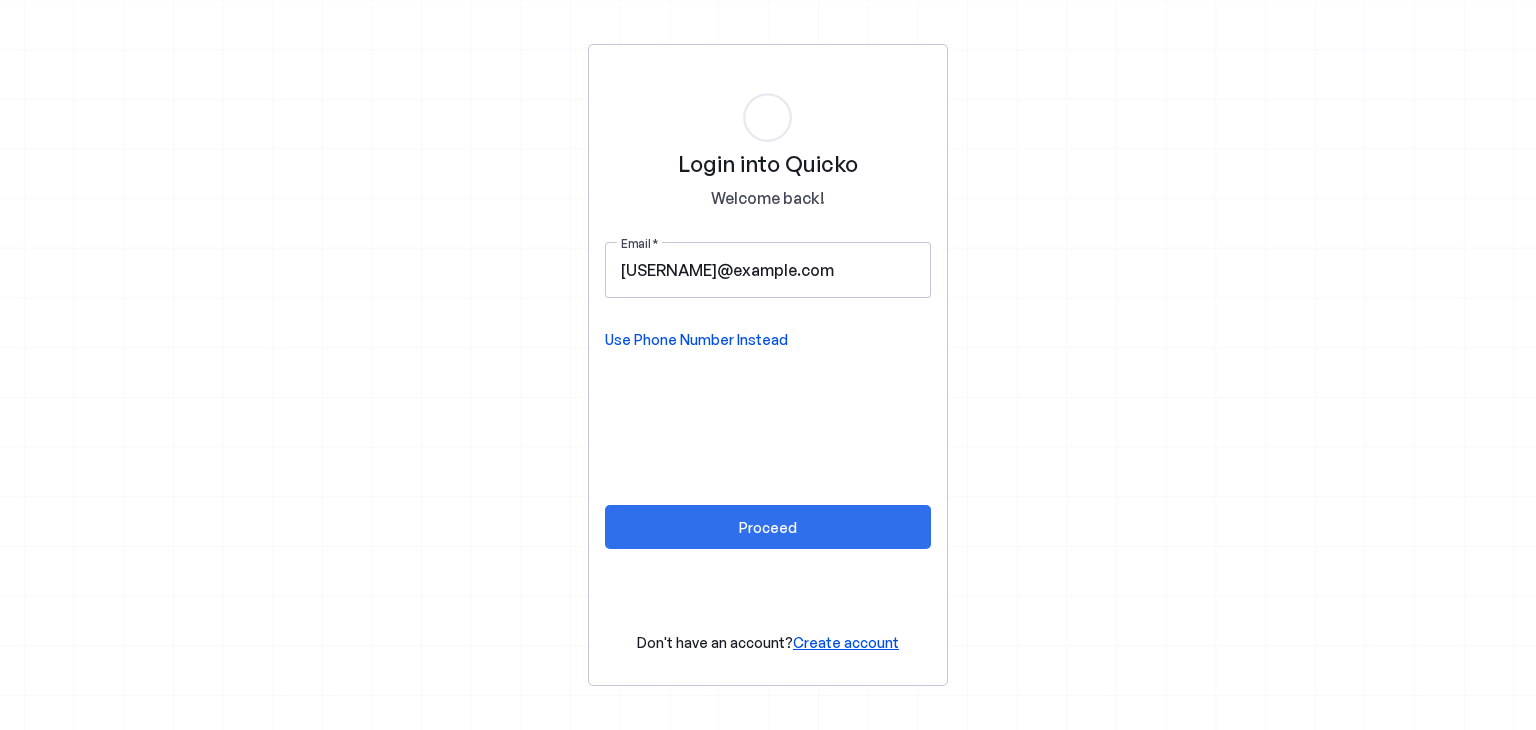 click at bounding box center [768, 527] 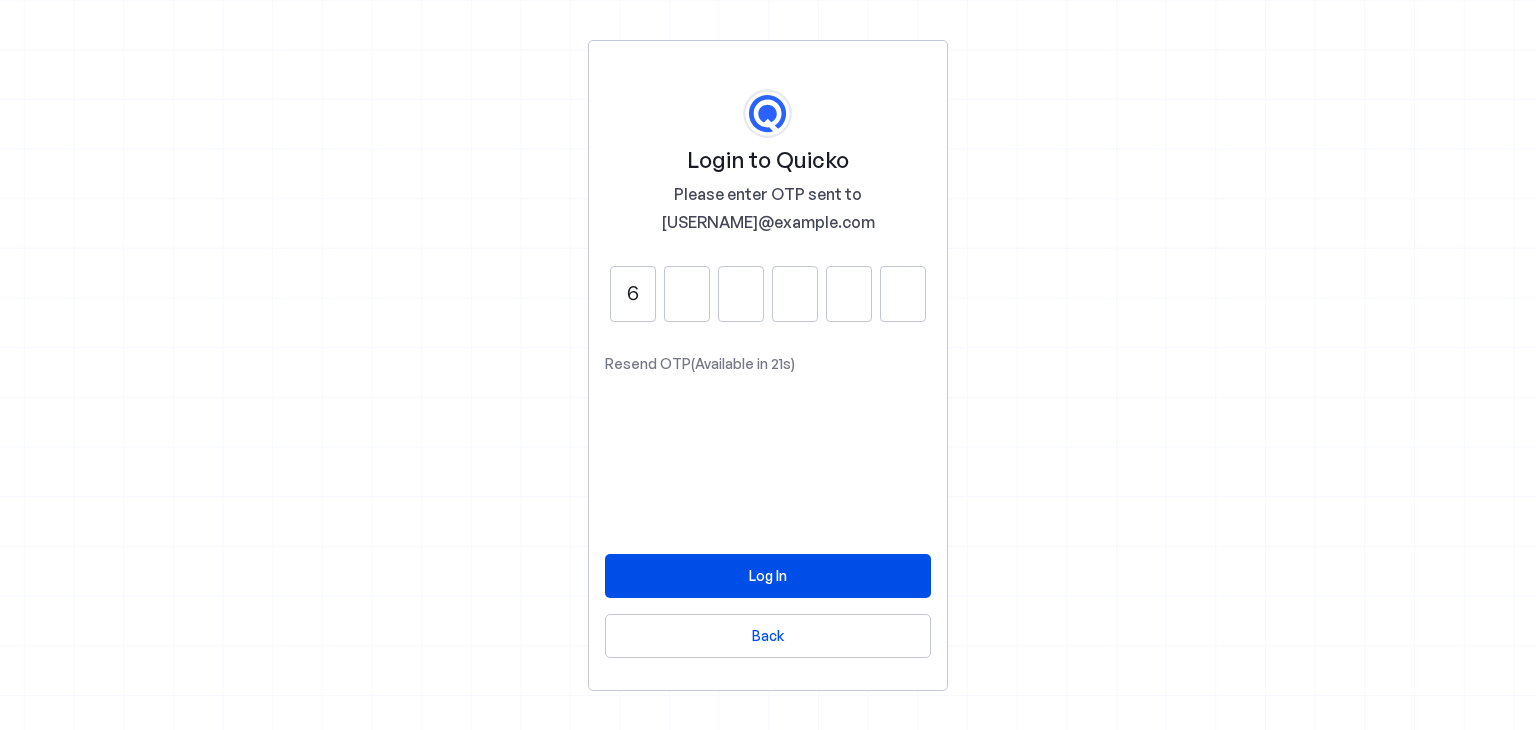 type on "6" 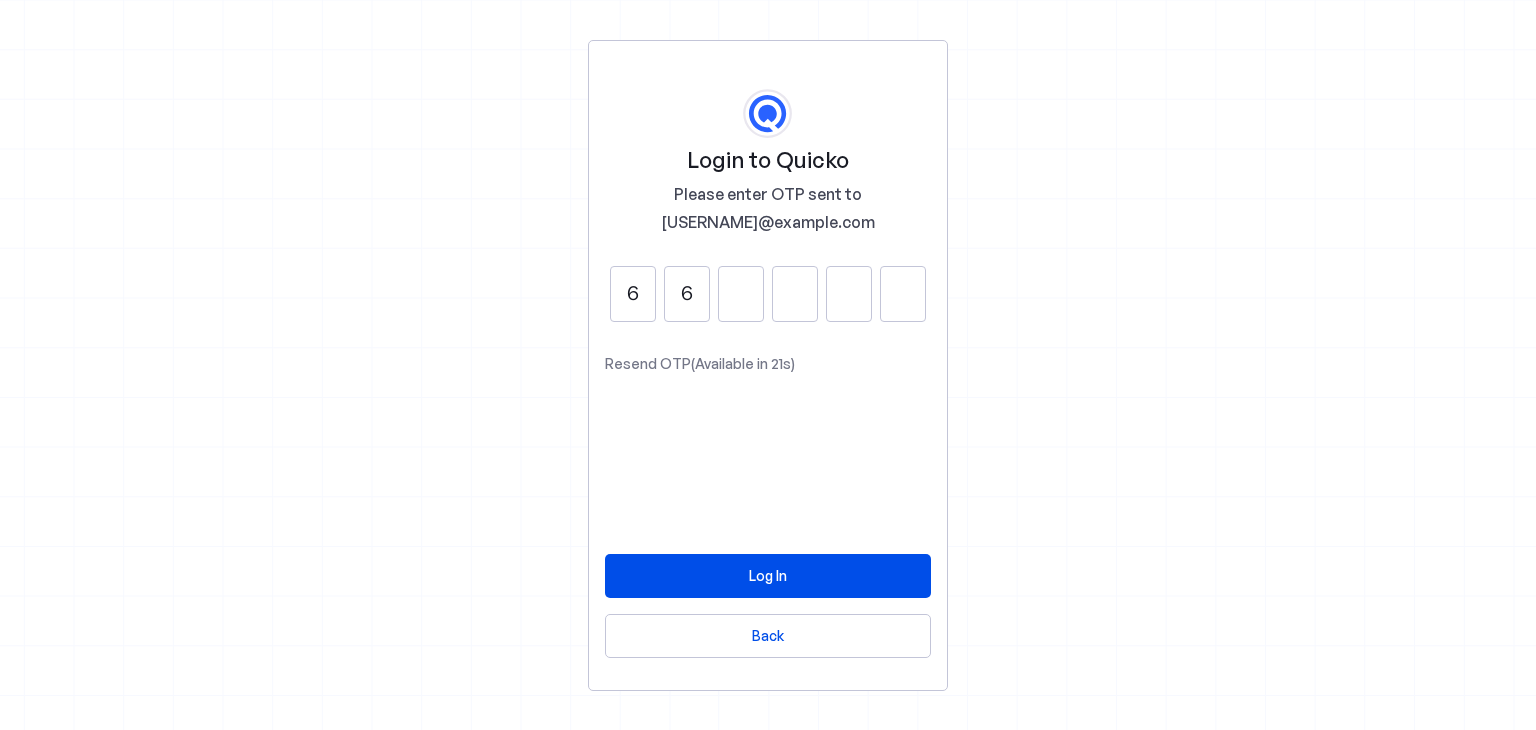 type on "6" 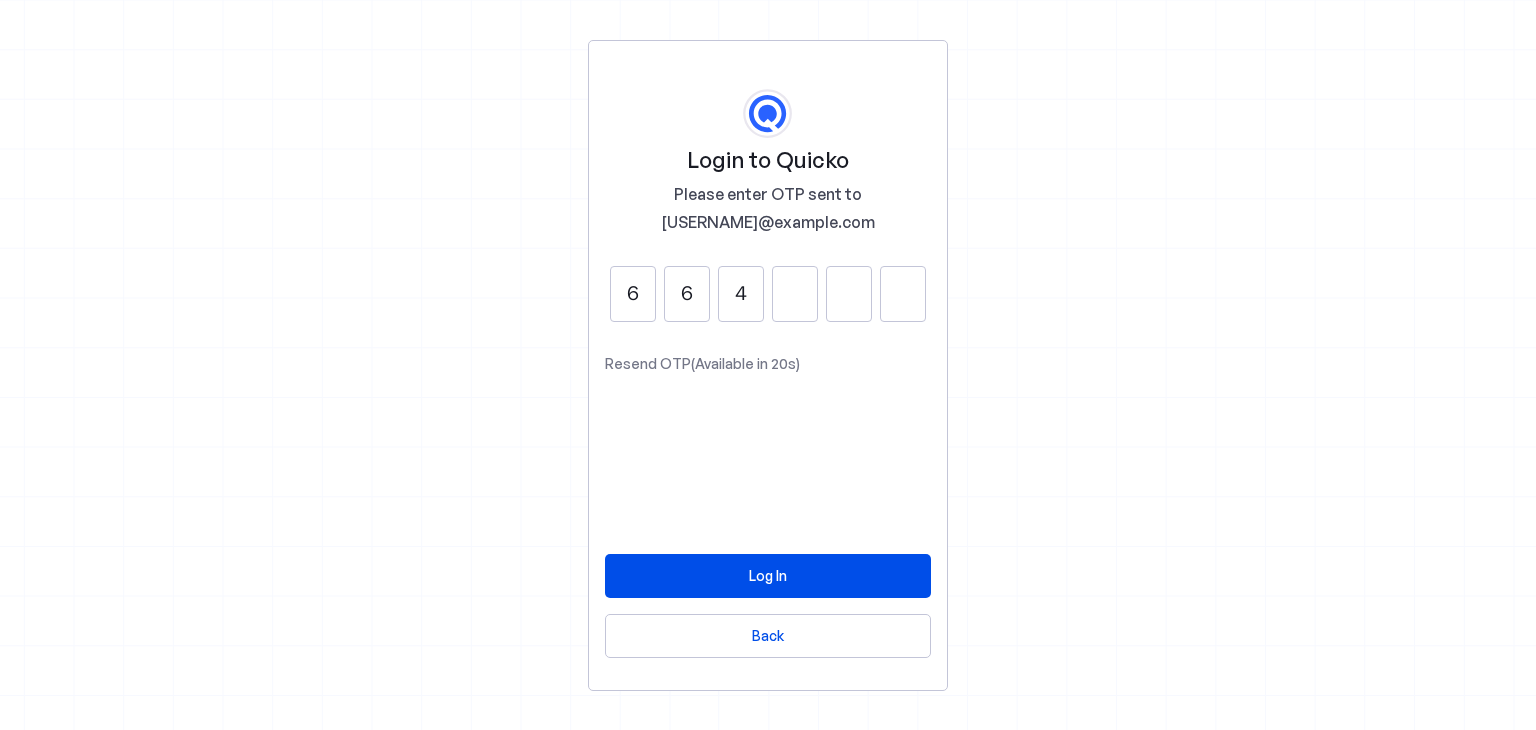 type on "4" 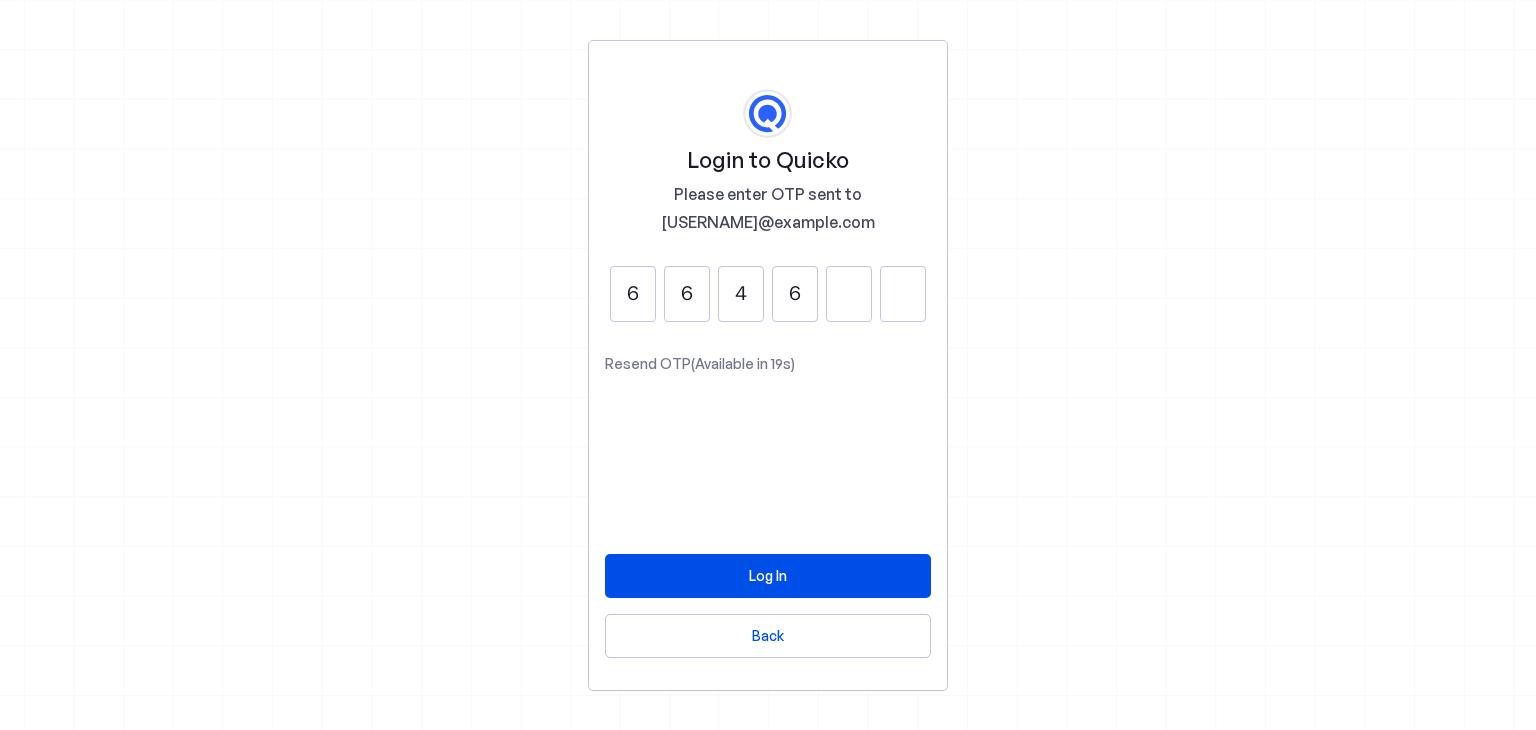 type on "6" 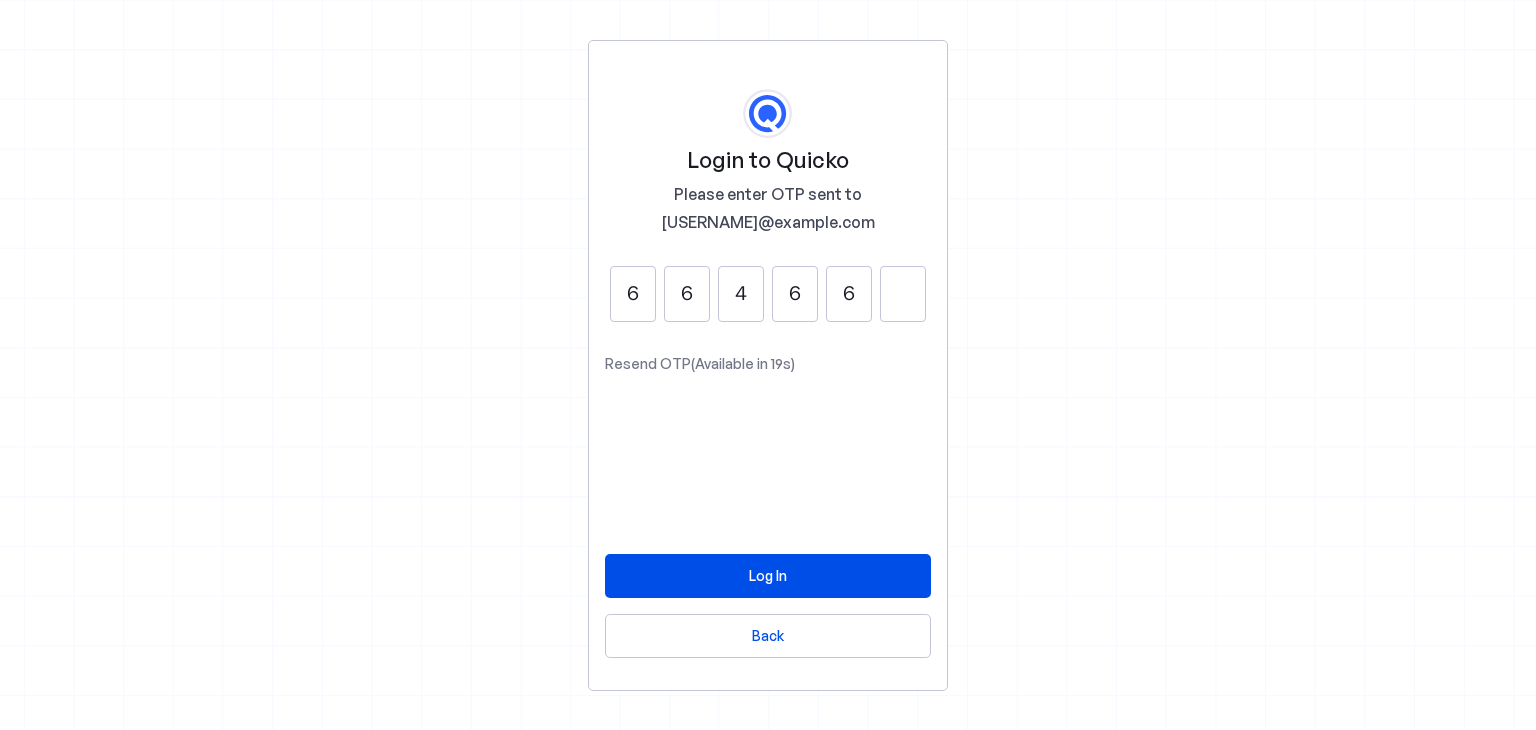 type on "6" 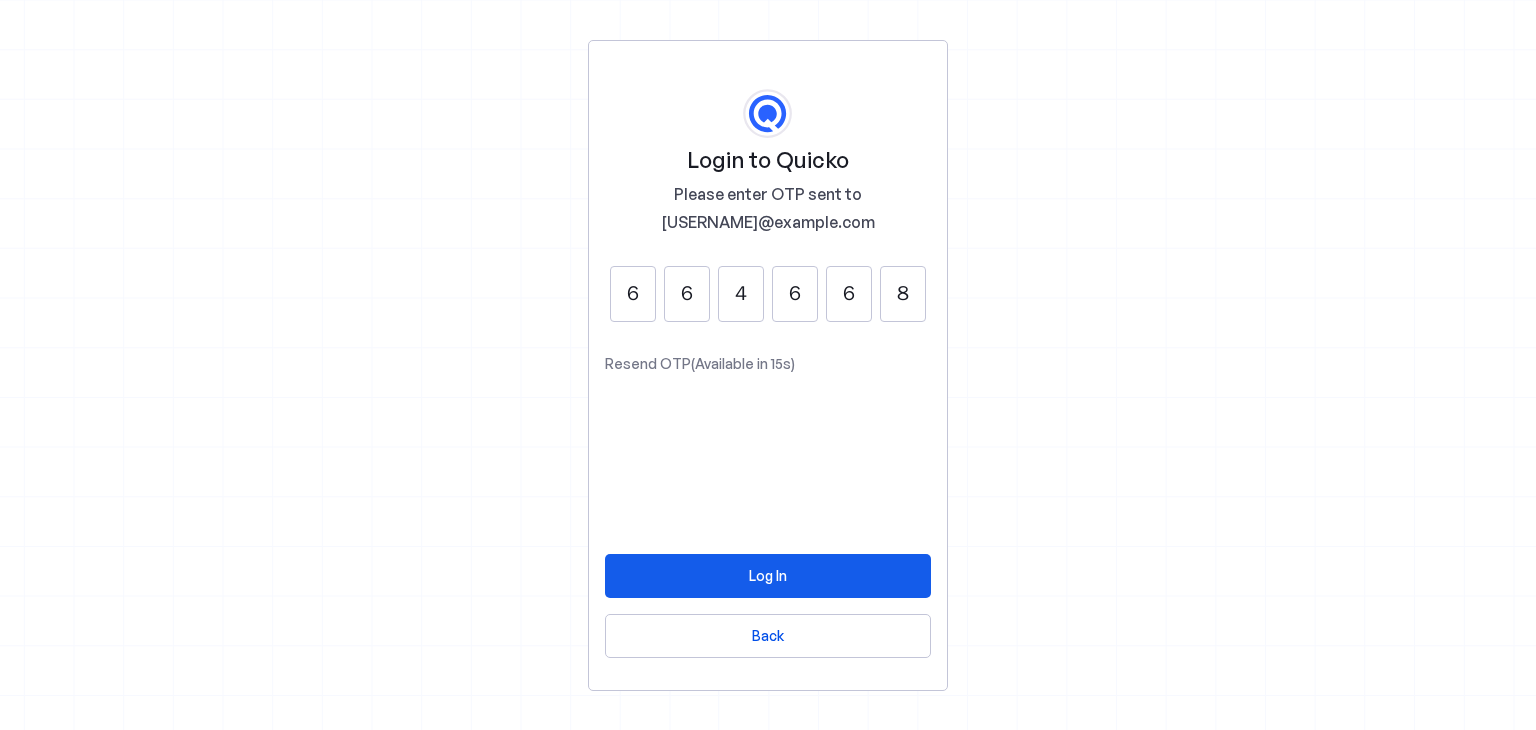 type on "8" 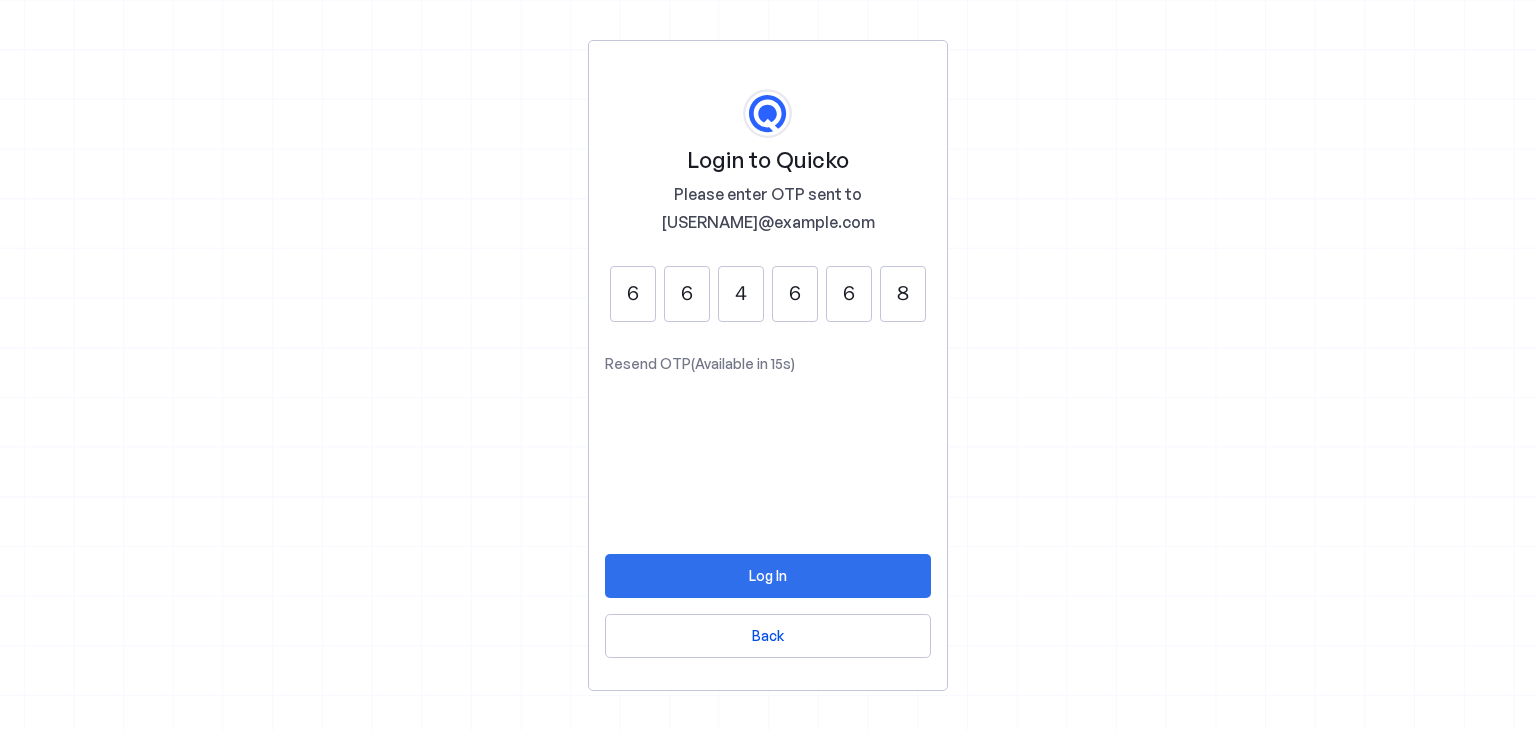 click at bounding box center [768, 576] 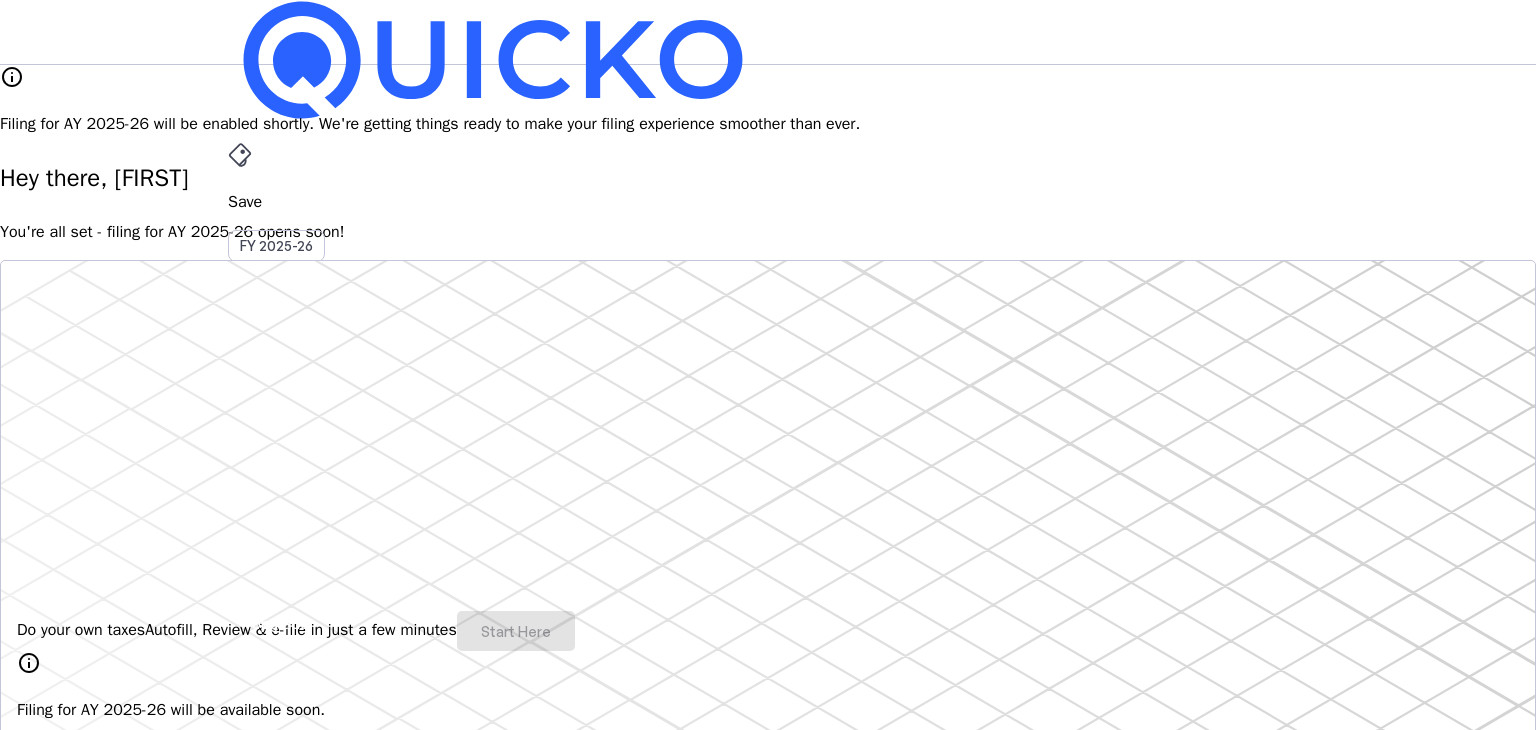 scroll, scrollTop: 0, scrollLeft: 0, axis: both 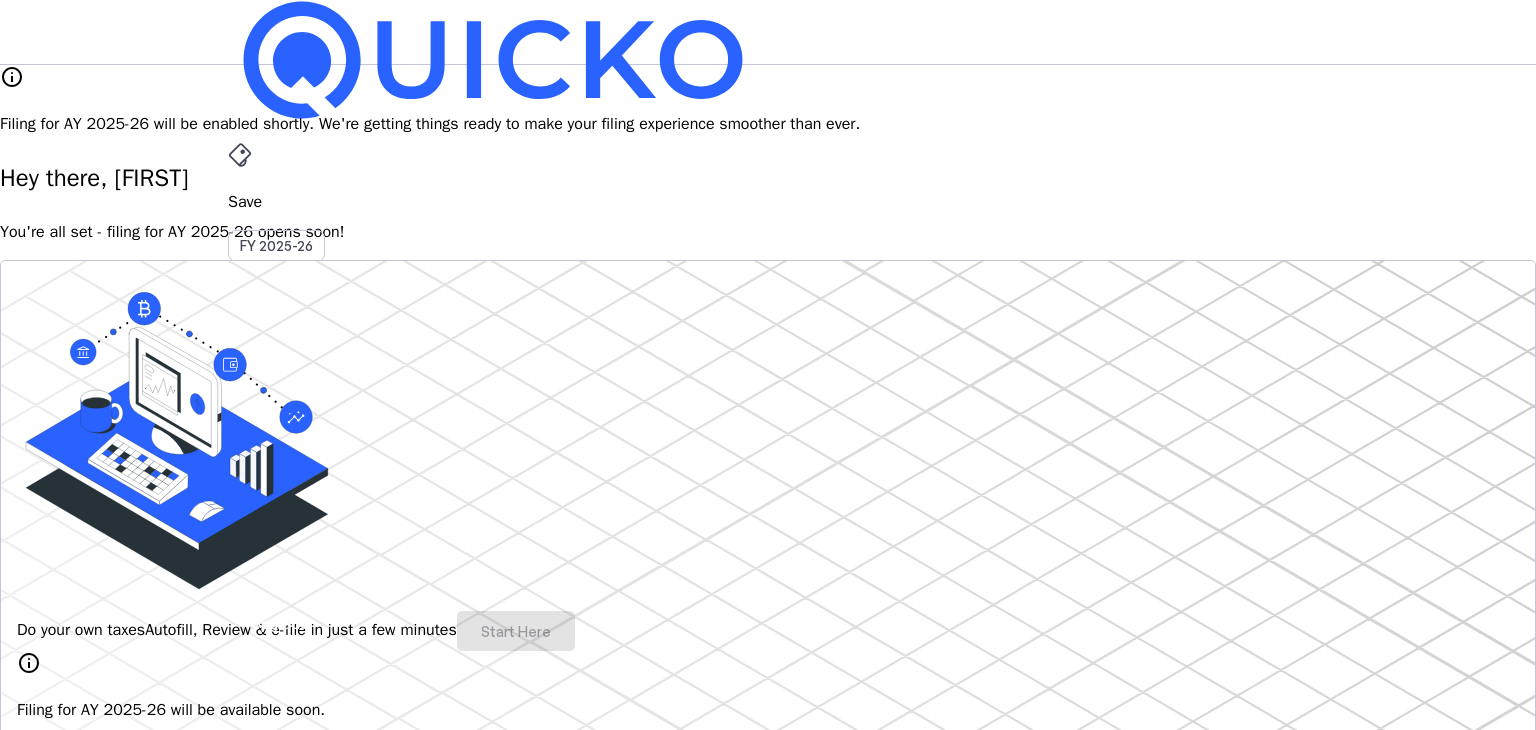 click on "File" at bounding box center [768, 408] 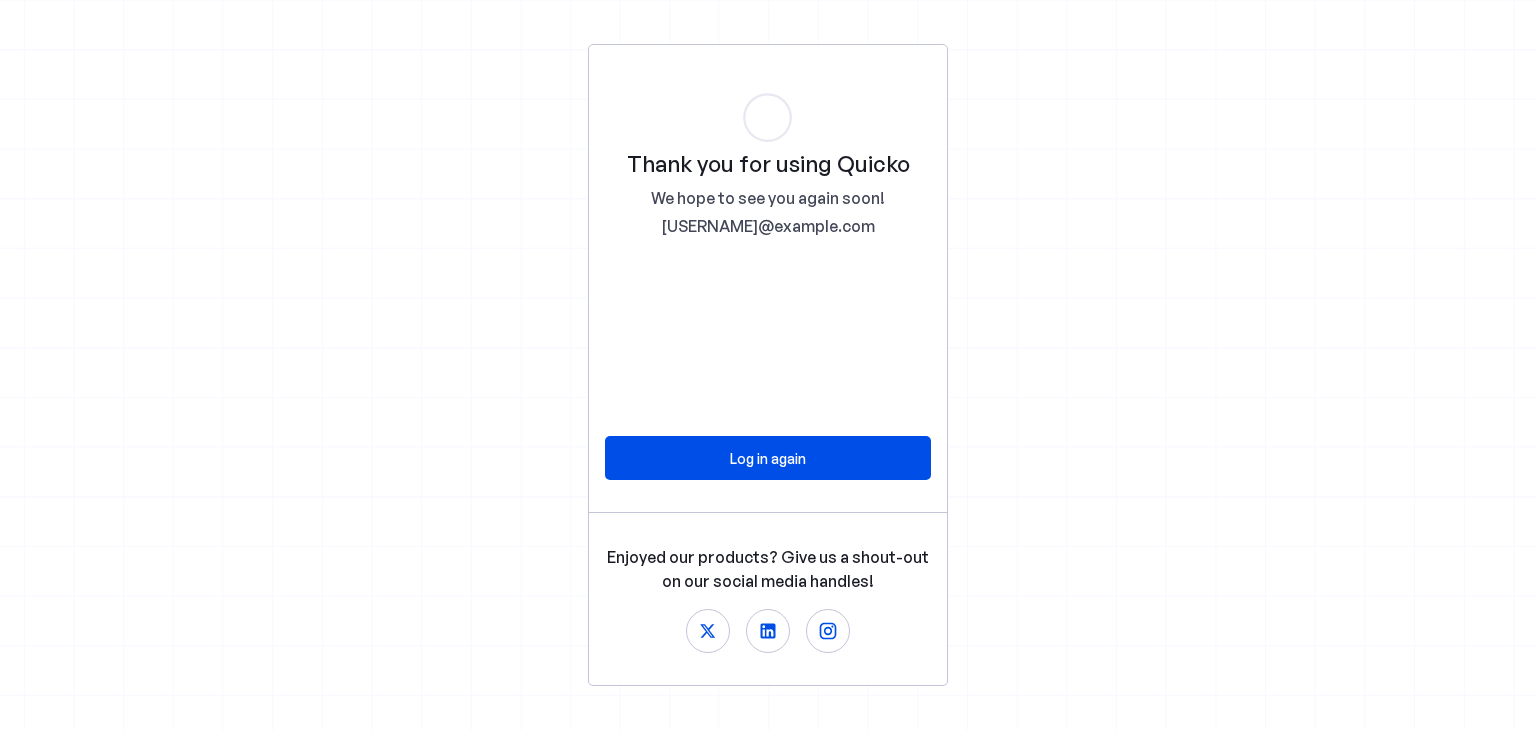 scroll, scrollTop: 0, scrollLeft: 0, axis: both 